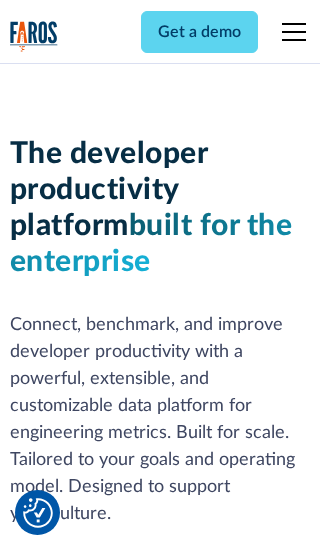 scroll, scrollTop: 0, scrollLeft: 0, axis: both 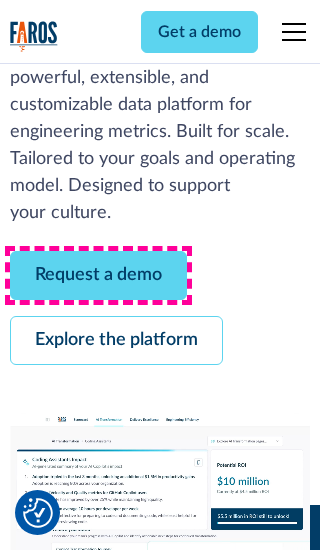 click on "Request a demo" at bounding box center [98, 275] 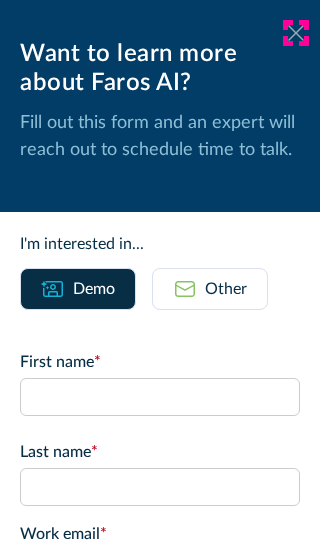 click 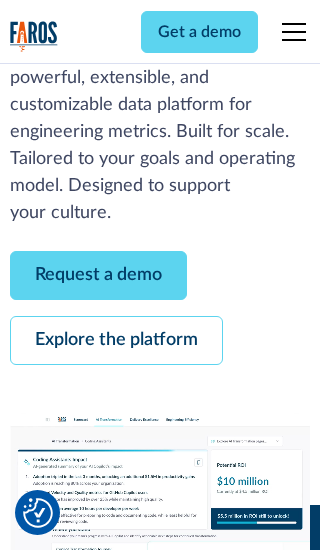 scroll, scrollTop: 366, scrollLeft: 0, axis: vertical 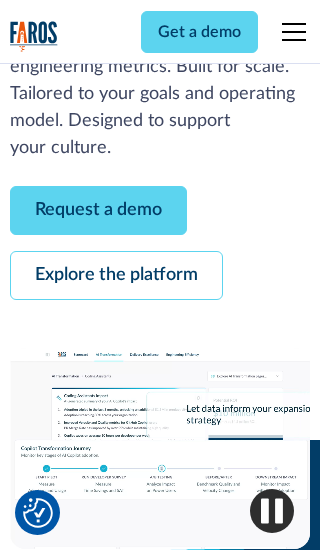 click on "Explore the platform" at bounding box center (116, 275) 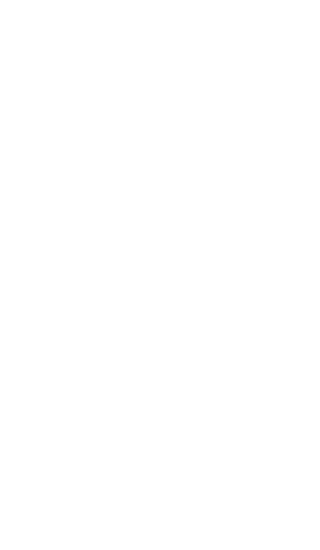 scroll, scrollTop: 0, scrollLeft: 0, axis: both 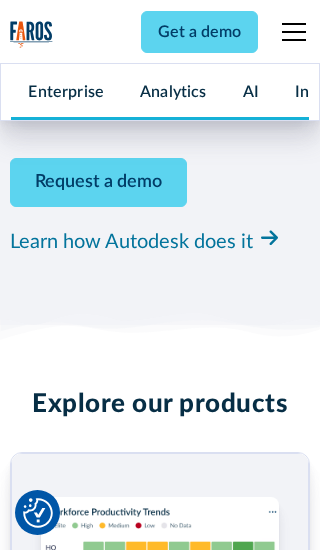 click on "Pricing" at bounding box center [34, 2462] 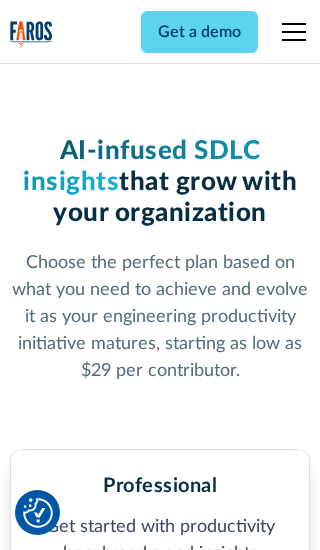scroll, scrollTop: 0, scrollLeft: 0, axis: both 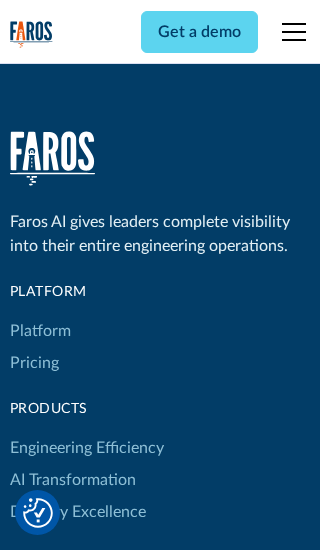 click on "Platform" at bounding box center (40, 331) 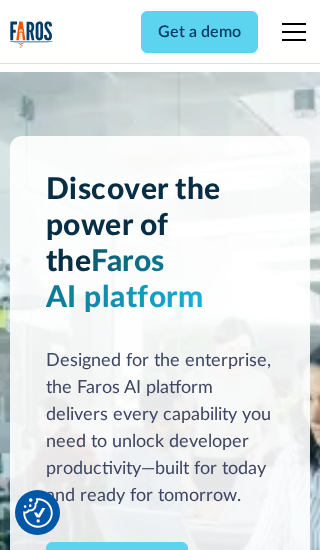 scroll, scrollTop: 0, scrollLeft: 0, axis: both 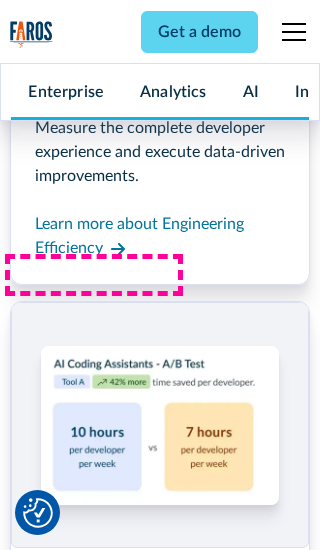 click on "Coding Assistant Impact" at bounding box center (95, 2431) 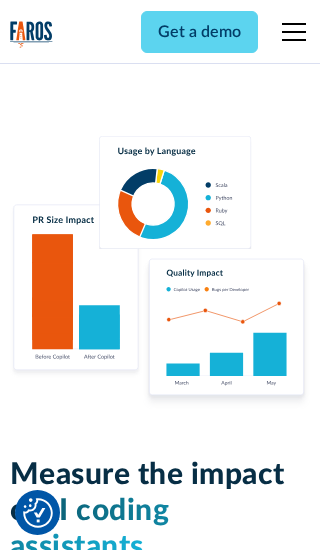 scroll, scrollTop: 0, scrollLeft: 0, axis: both 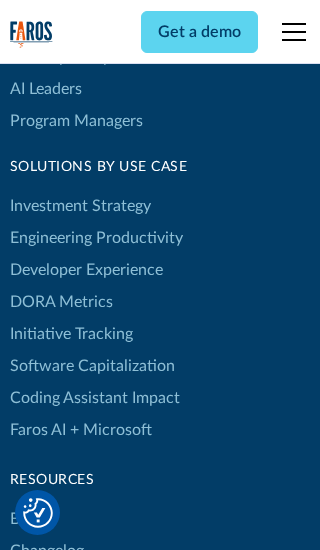 click on "DORA Metrics" at bounding box center [61, 302] 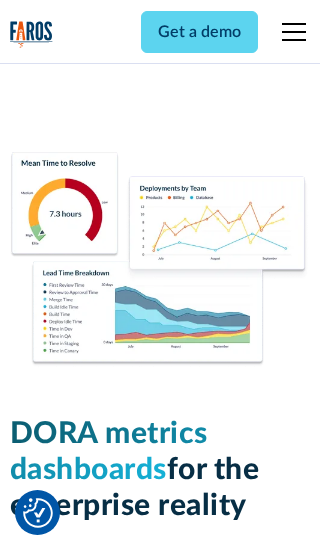 scroll, scrollTop: 0, scrollLeft: 0, axis: both 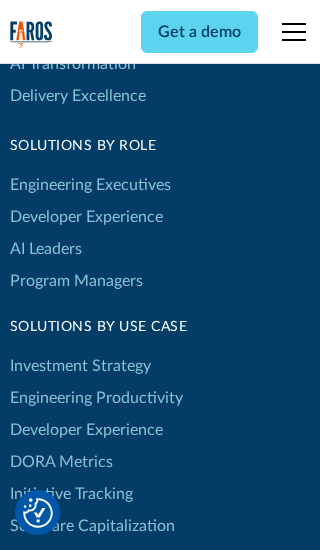 click on "Blog" at bounding box center (25, 679) 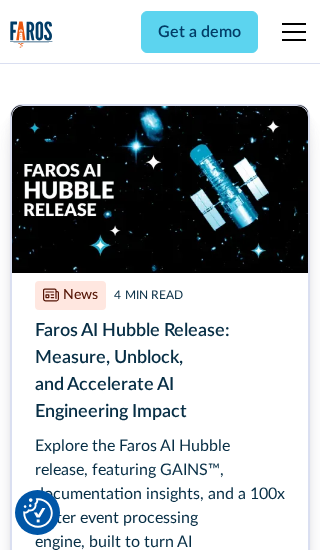 scroll, scrollTop: 0, scrollLeft: 0, axis: both 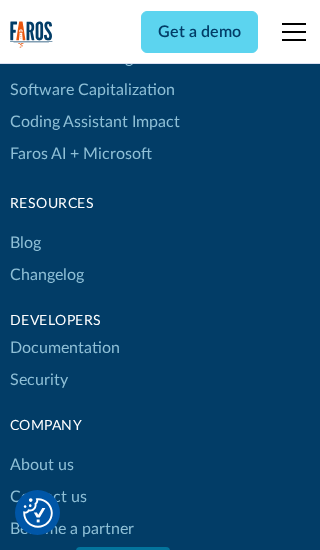 click on "Changelog" at bounding box center (47, 275) 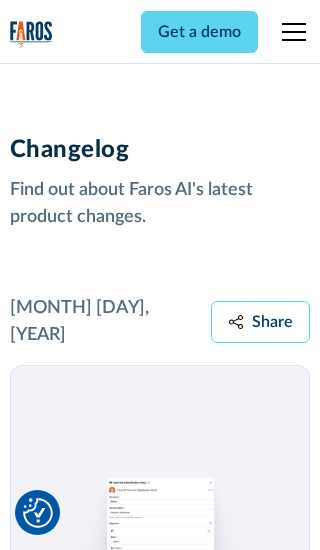 scroll, scrollTop: 0, scrollLeft: 0, axis: both 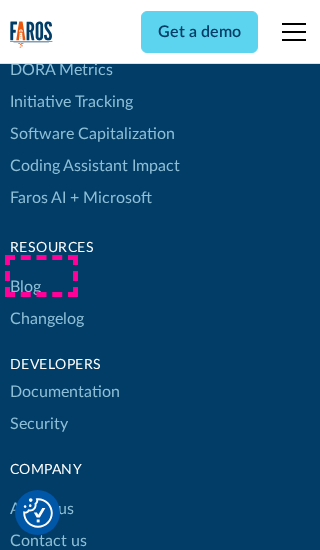 click on "About us" at bounding box center (42, 509) 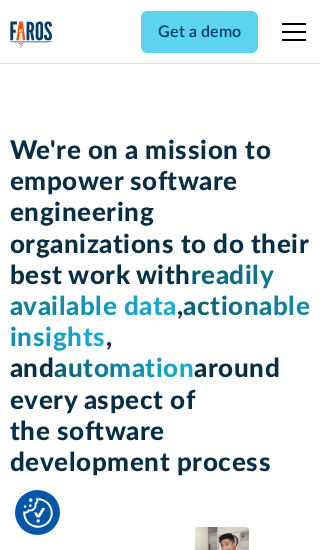 scroll, scrollTop: 0, scrollLeft: 0, axis: both 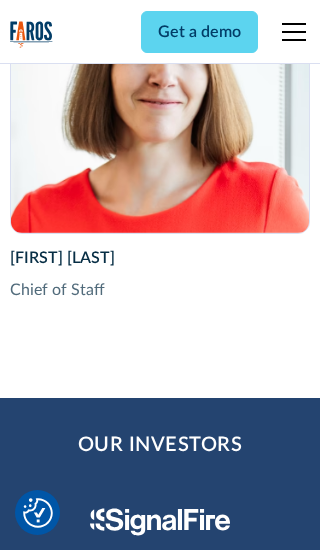 click on "Contact us" at bounding box center (48, 2829) 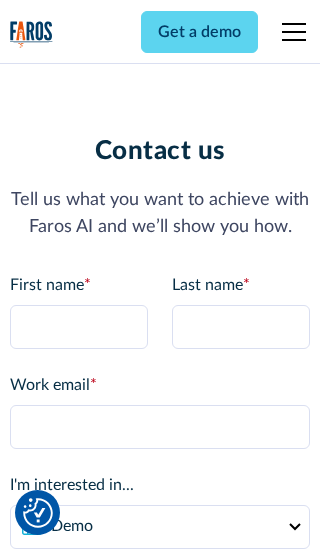 scroll, scrollTop: 0, scrollLeft: 0, axis: both 